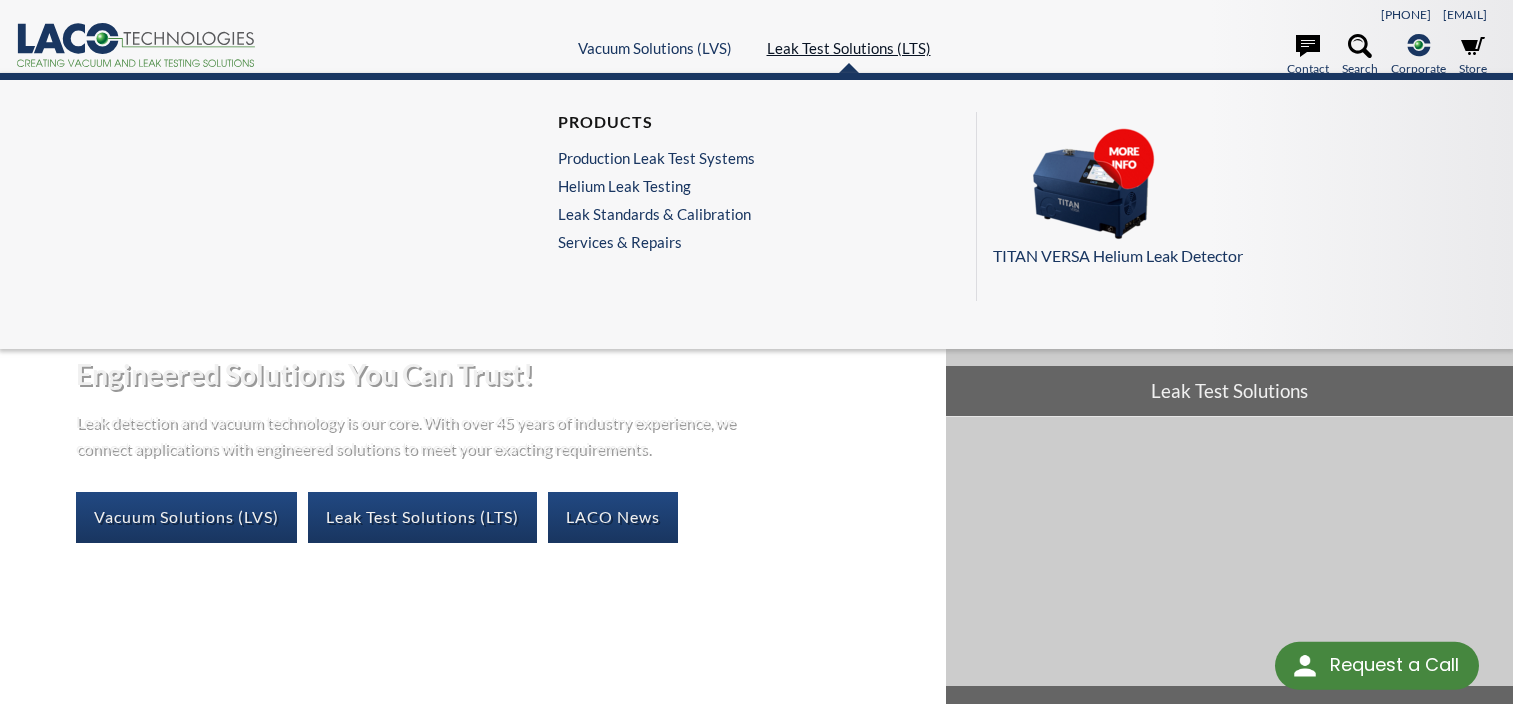 scroll, scrollTop: 0, scrollLeft: 0, axis: both 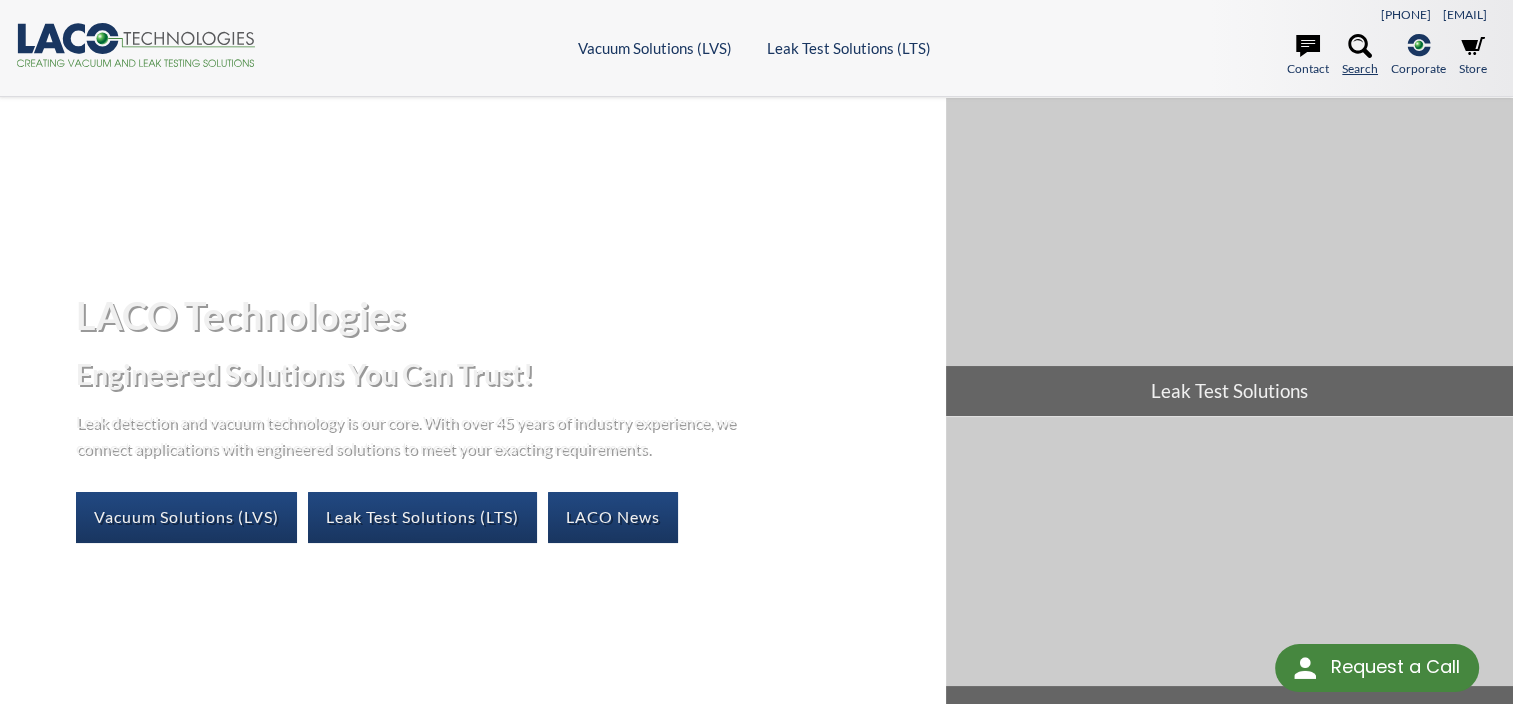 click on "Search" at bounding box center [1360, 56] 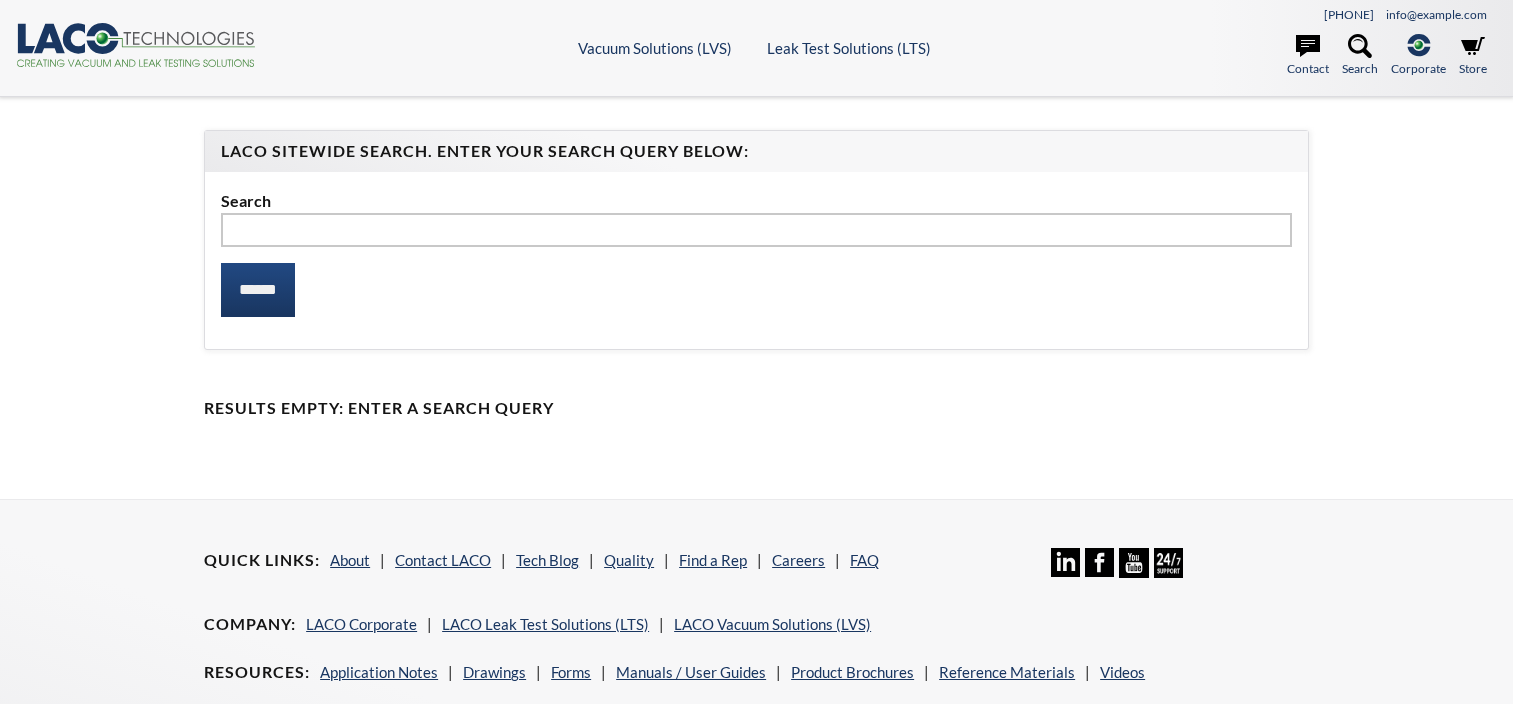 scroll, scrollTop: 0, scrollLeft: 0, axis: both 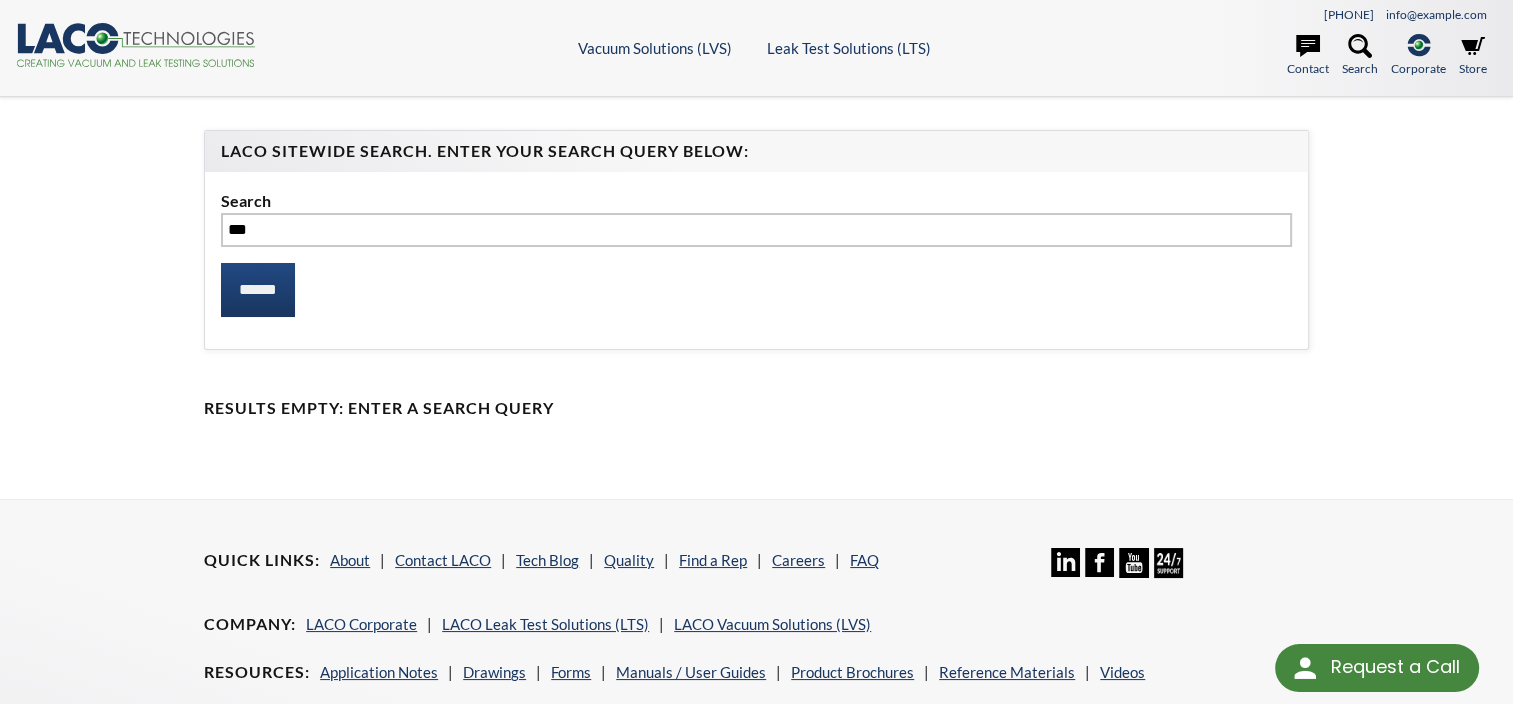 type on "***" 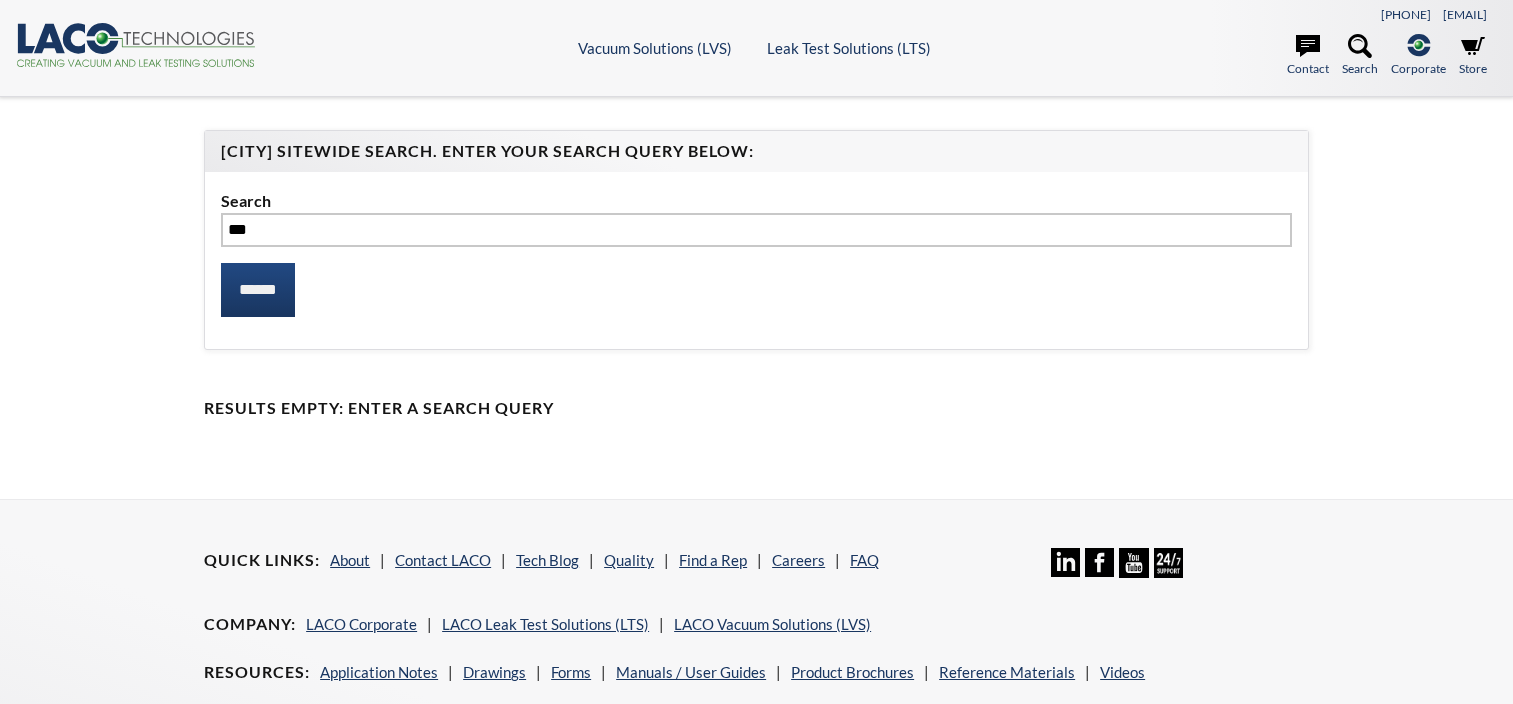 scroll, scrollTop: 0, scrollLeft: 0, axis: both 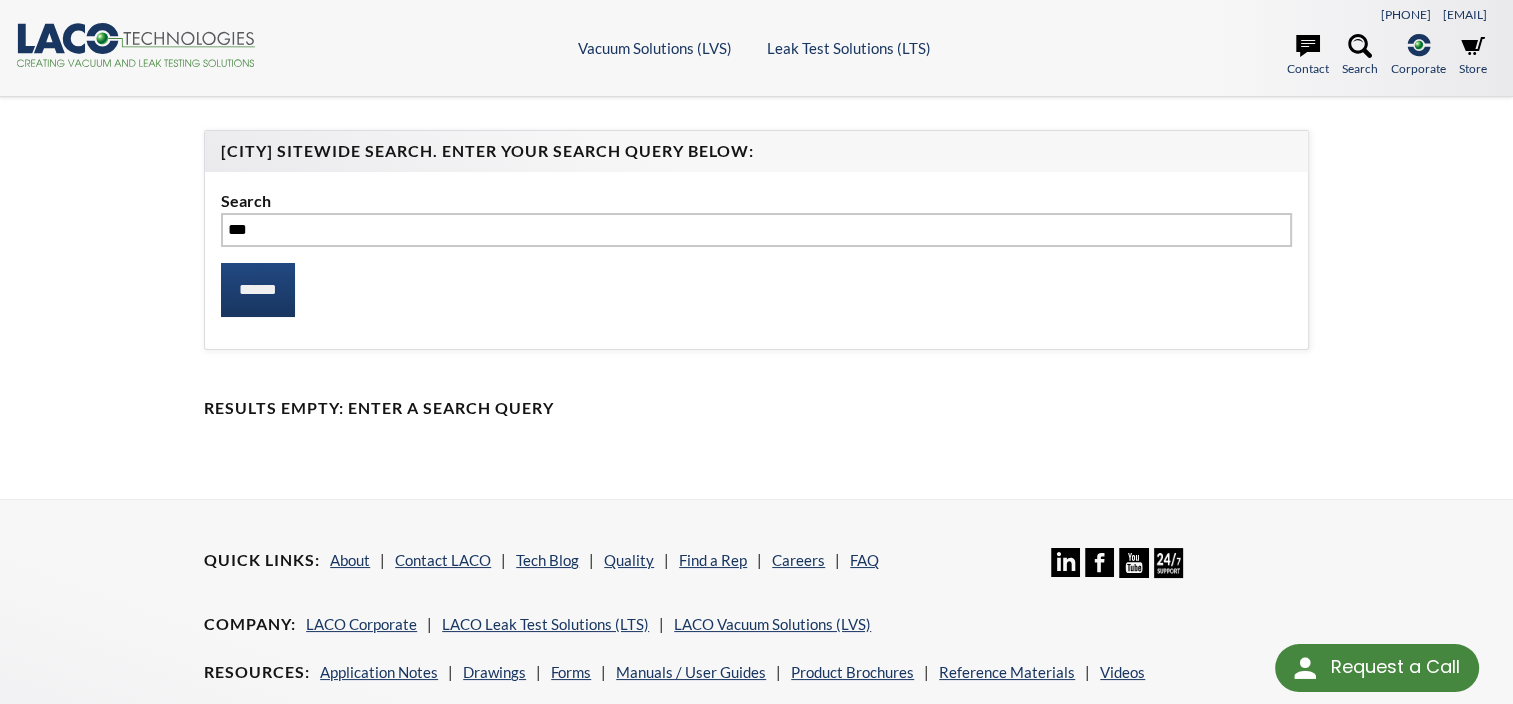 click on "***" at bounding box center [756, 230] 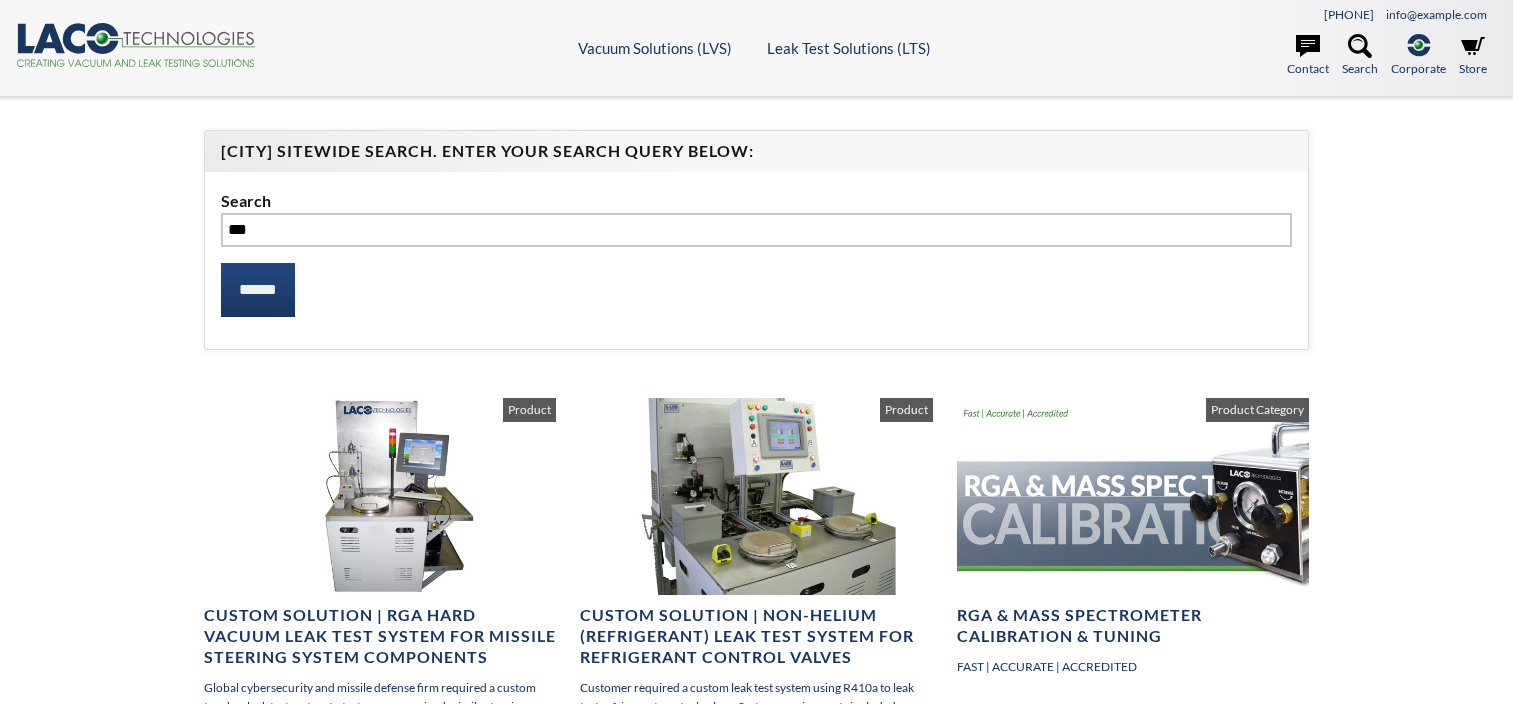 scroll, scrollTop: 0, scrollLeft: 0, axis: both 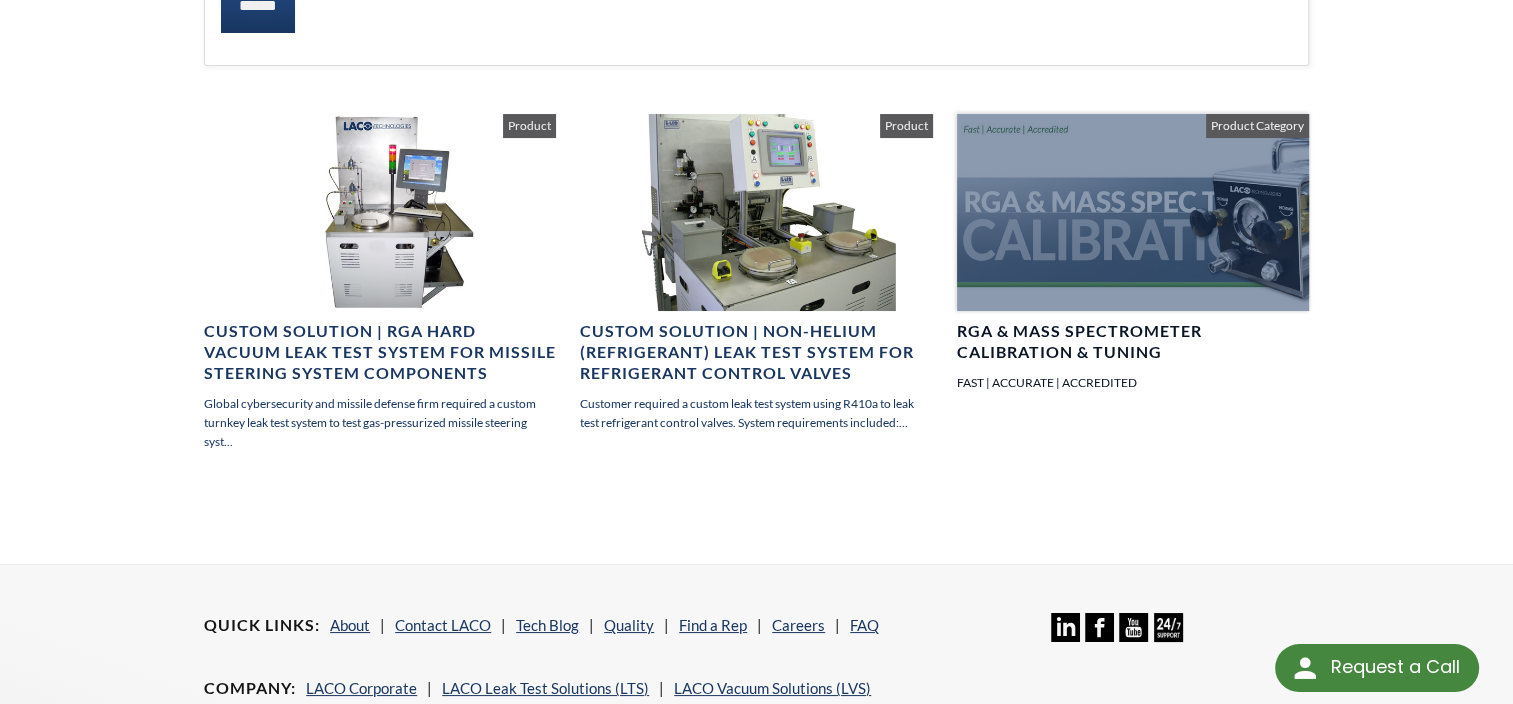 click at bounding box center [1133, 213] 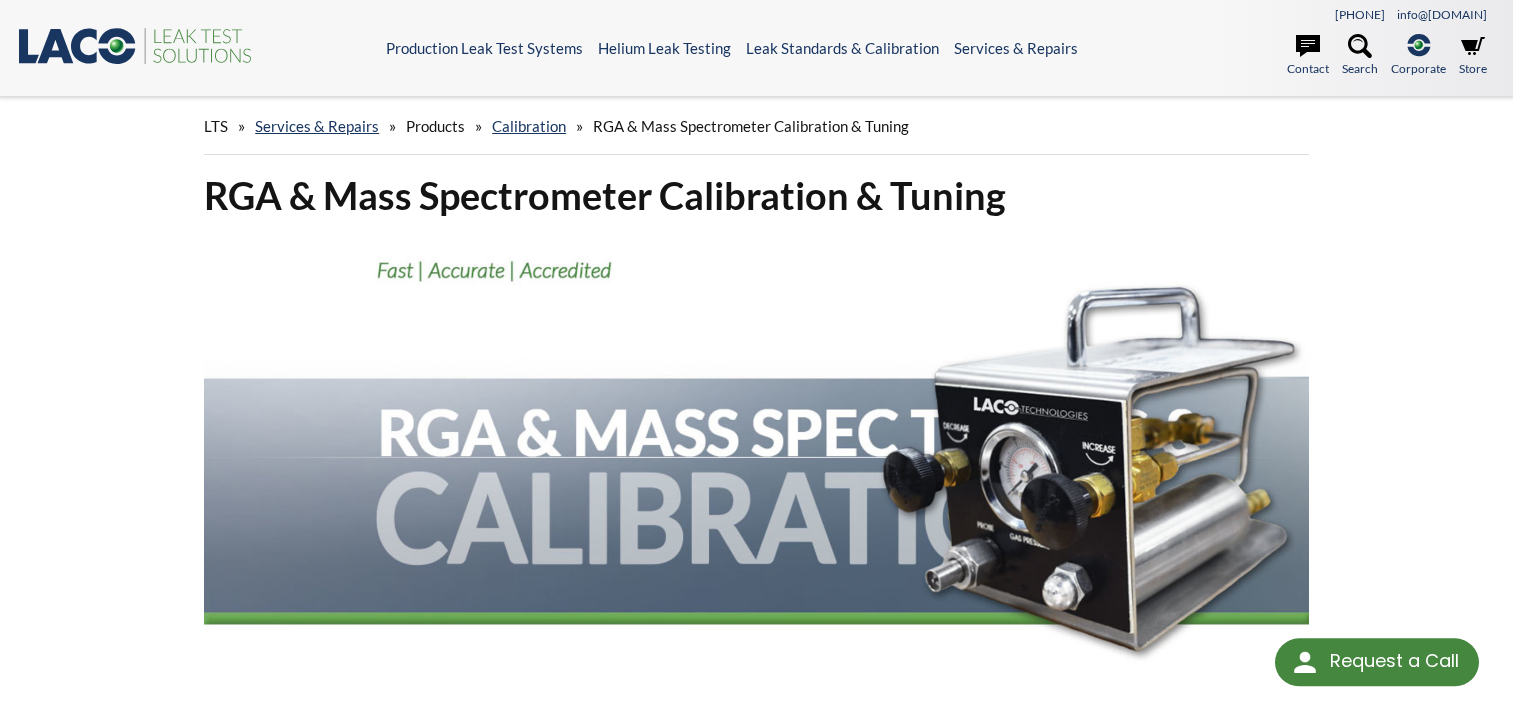 scroll, scrollTop: 0, scrollLeft: 0, axis: both 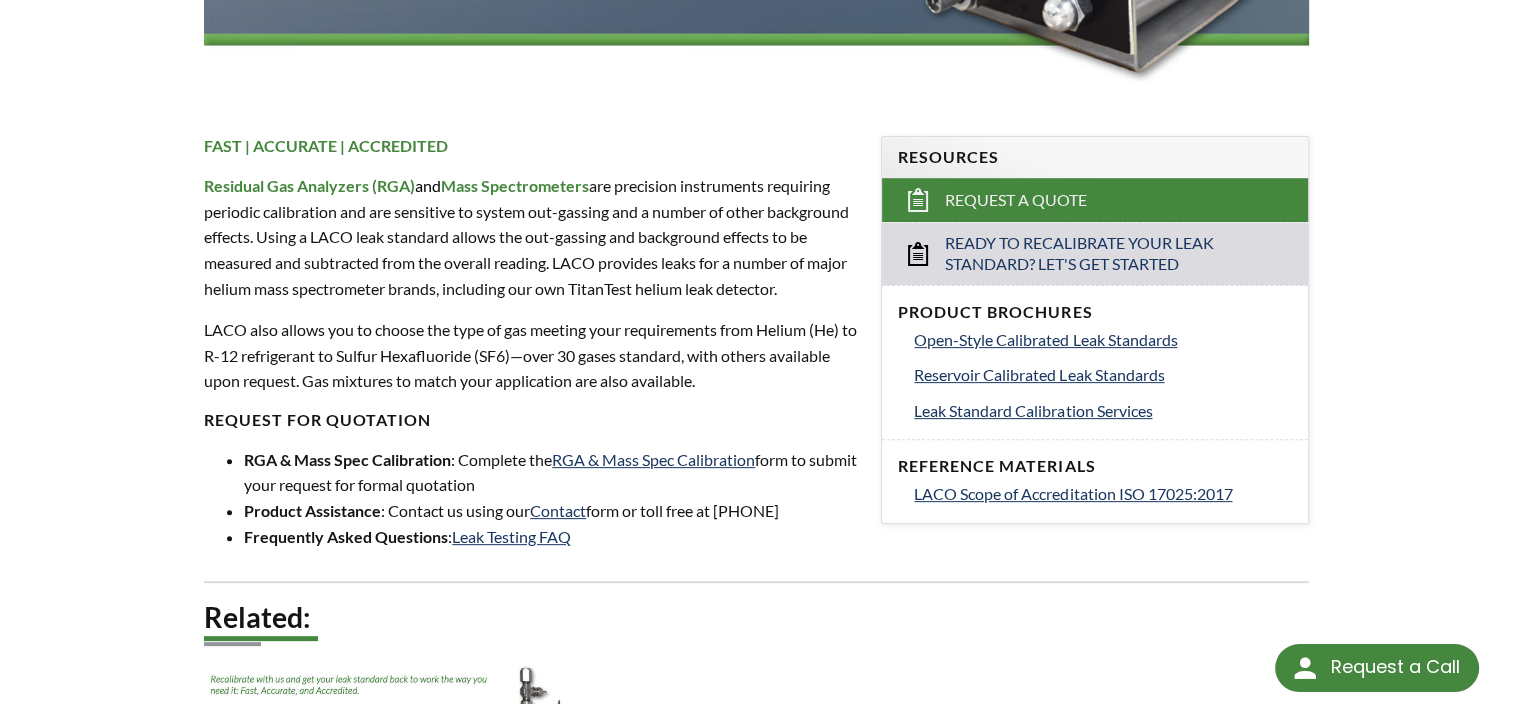 click on "Mass Spectrometers" at bounding box center [515, 185] 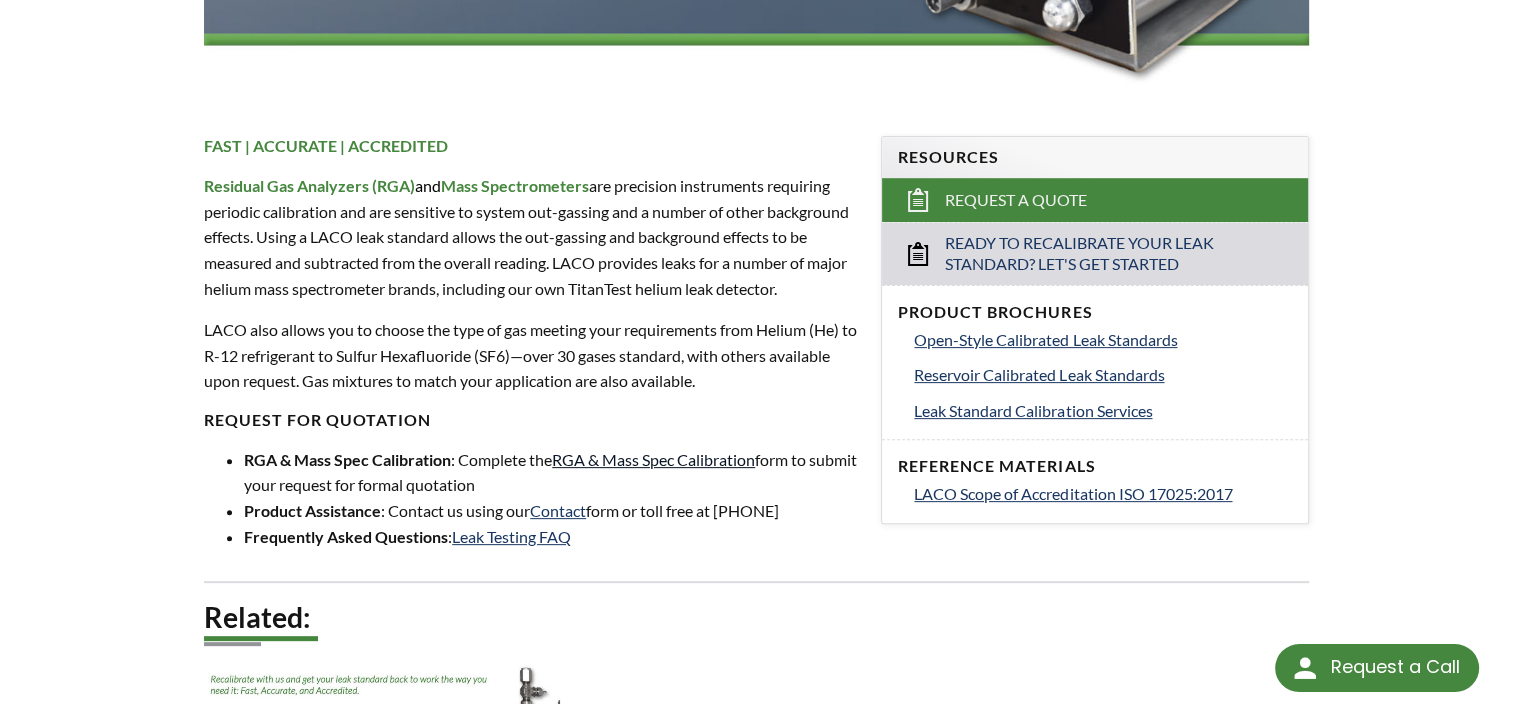 click on "RGA & Mass Spec Calibration" at bounding box center [653, 459] 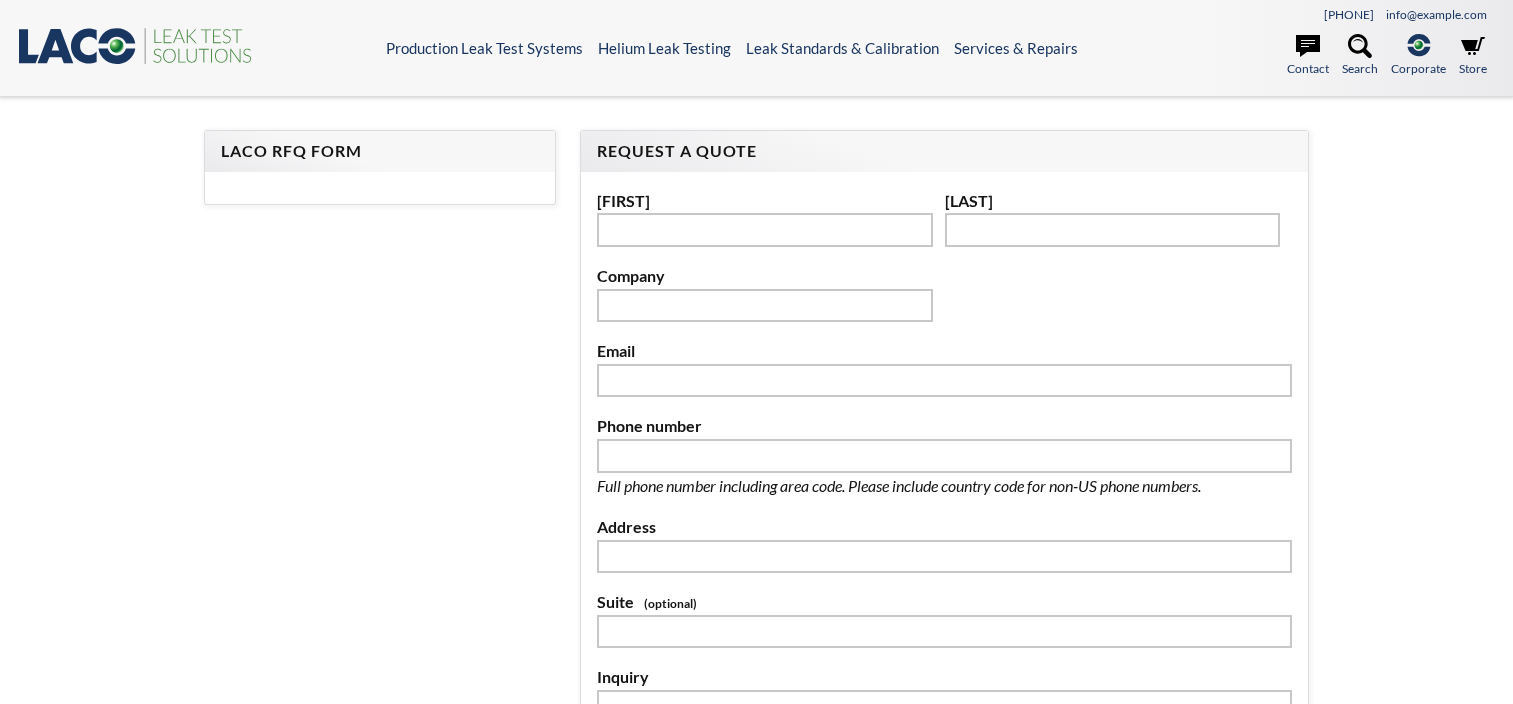 scroll, scrollTop: 0, scrollLeft: 0, axis: both 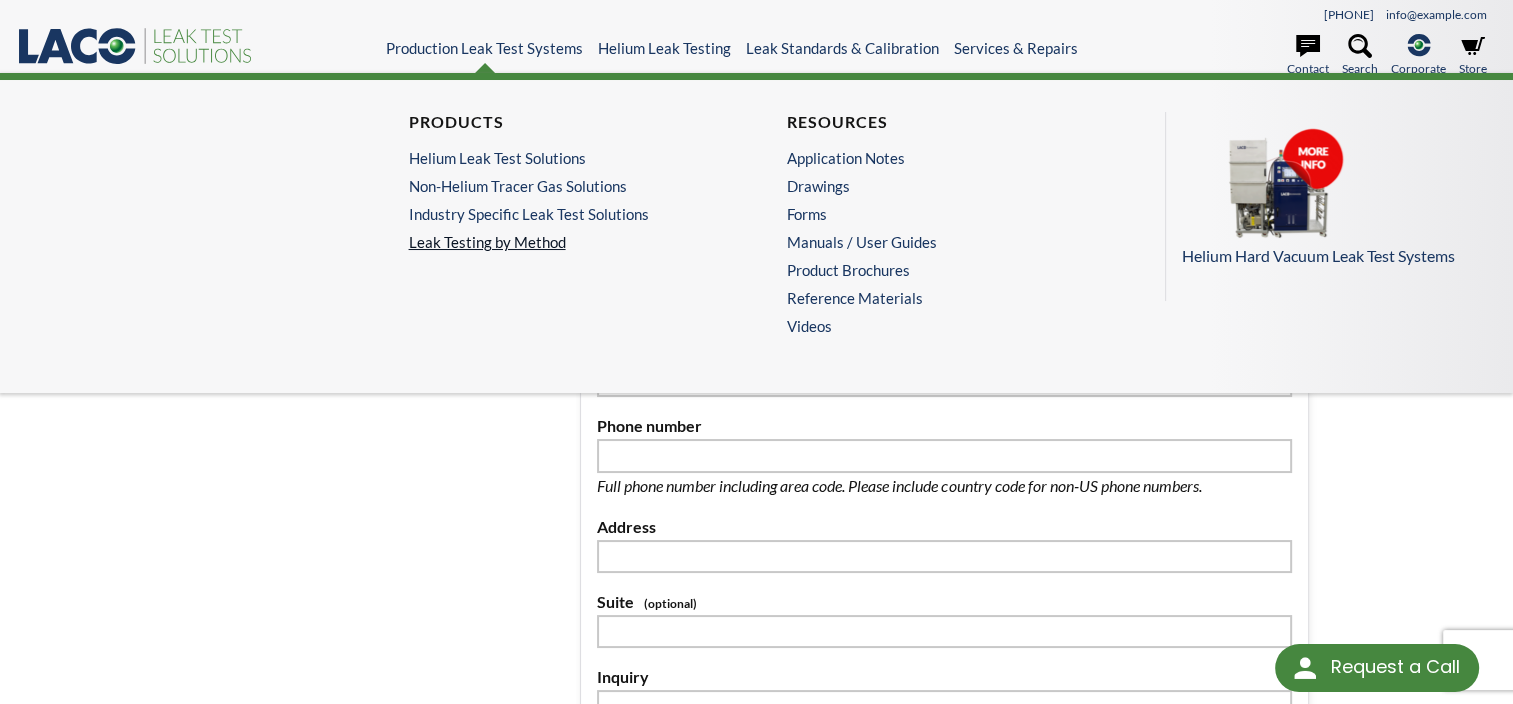 click on "Leak Testing by Method" at bounding box center [568, 242] 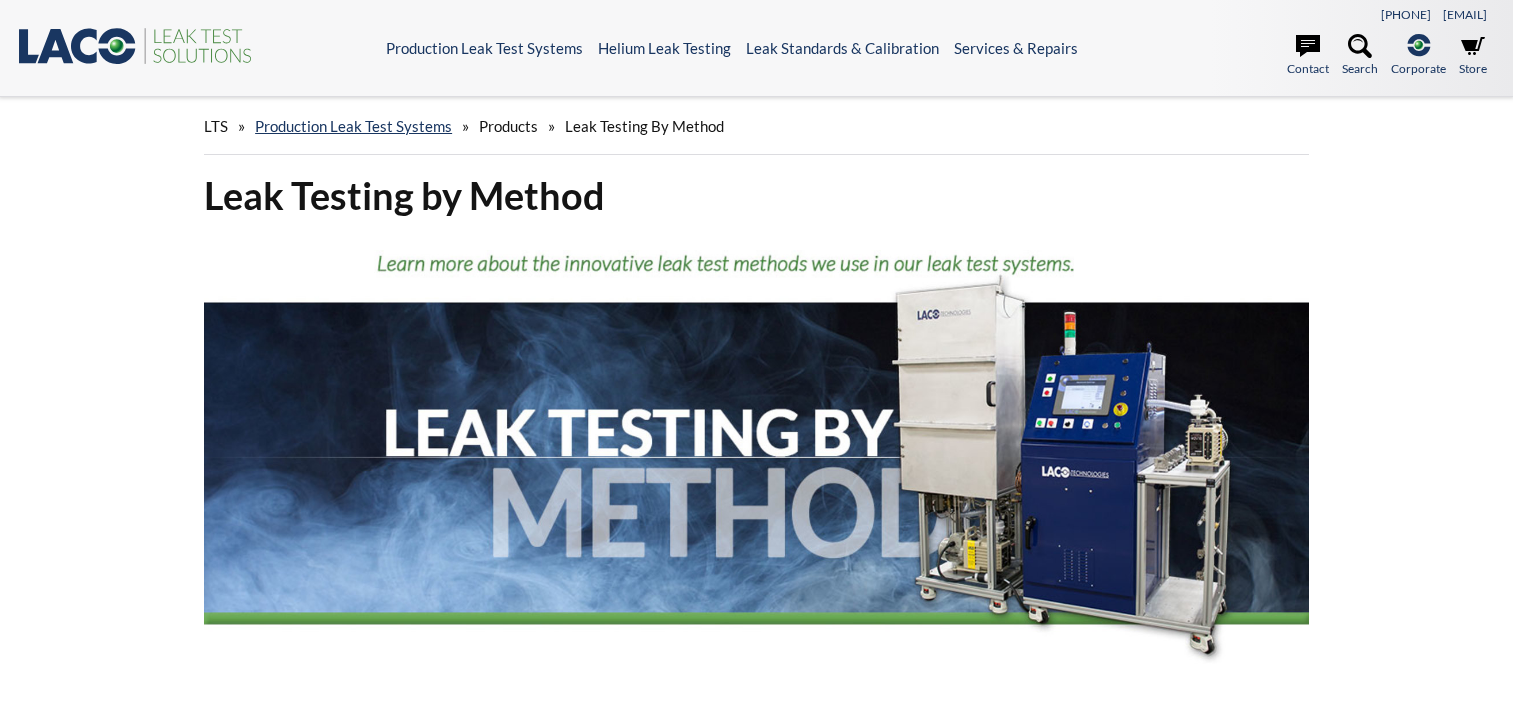 scroll, scrollTop: 0, scrollLeft: 0, axis: both 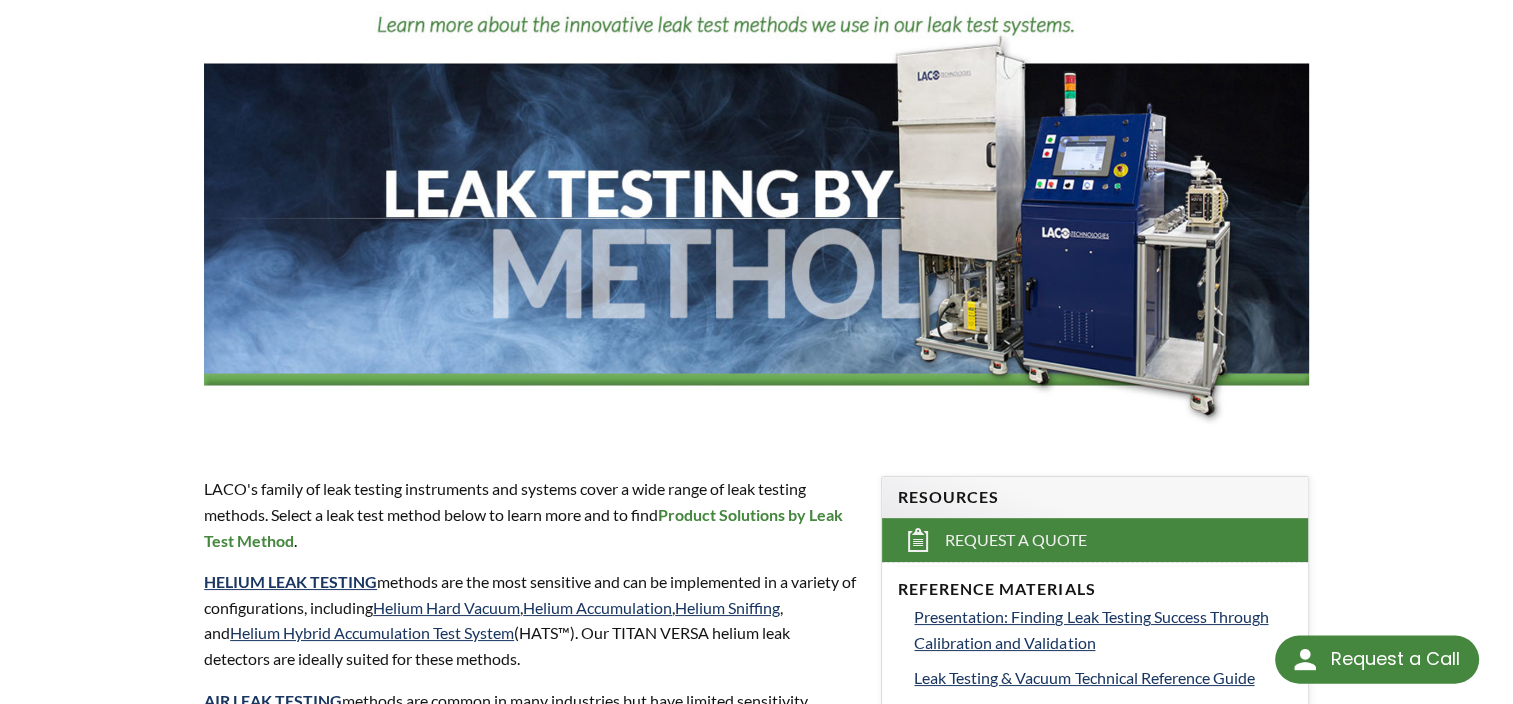 select 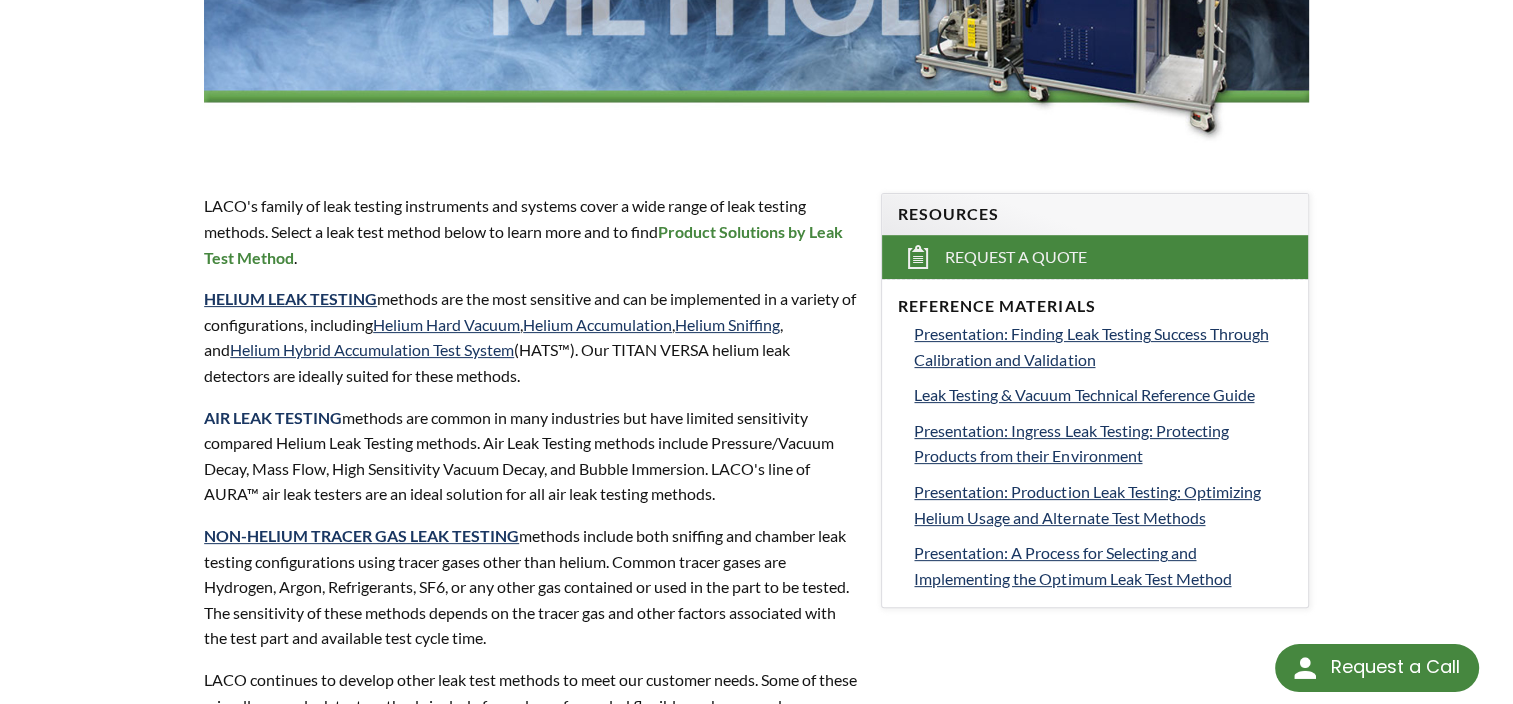 scroll, scrollTop: 0, scrollLeft: 0, axis: both 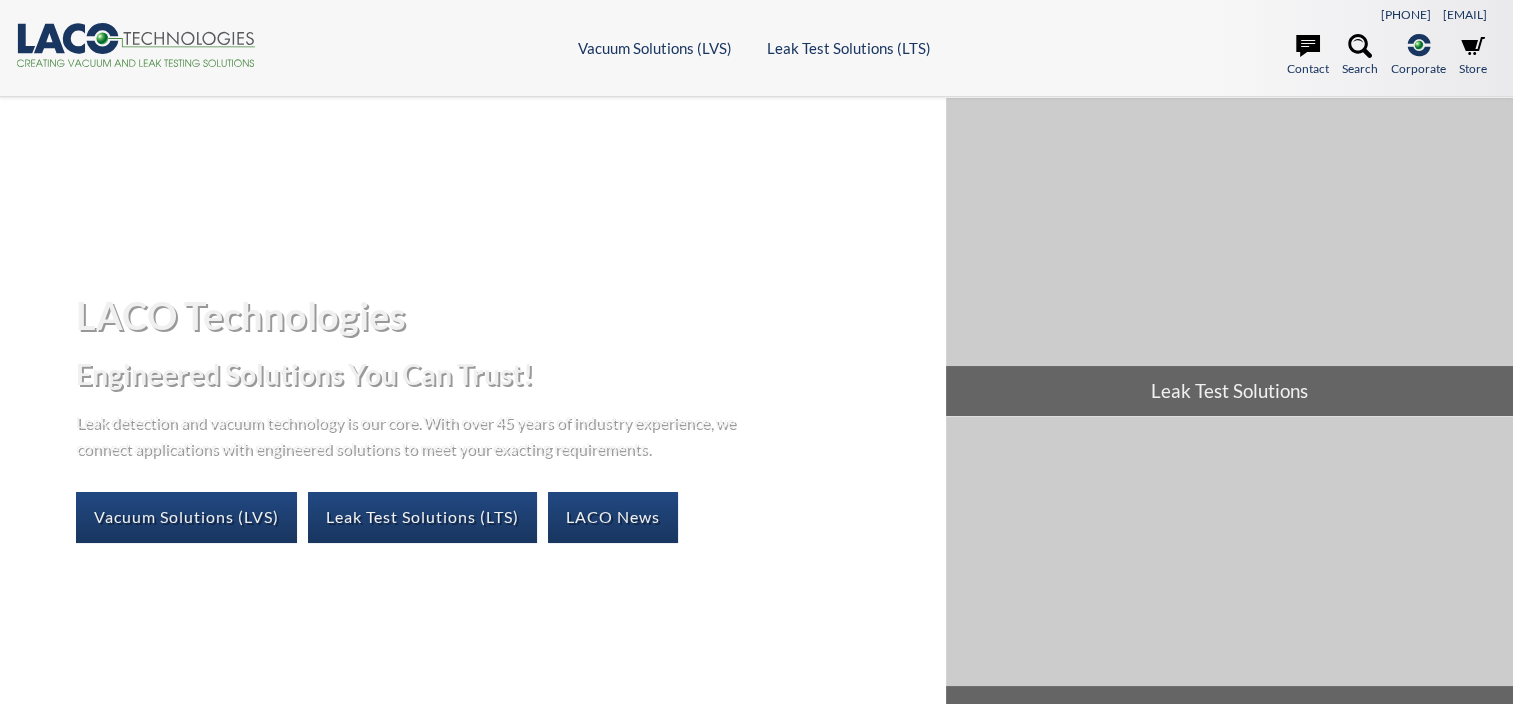 select 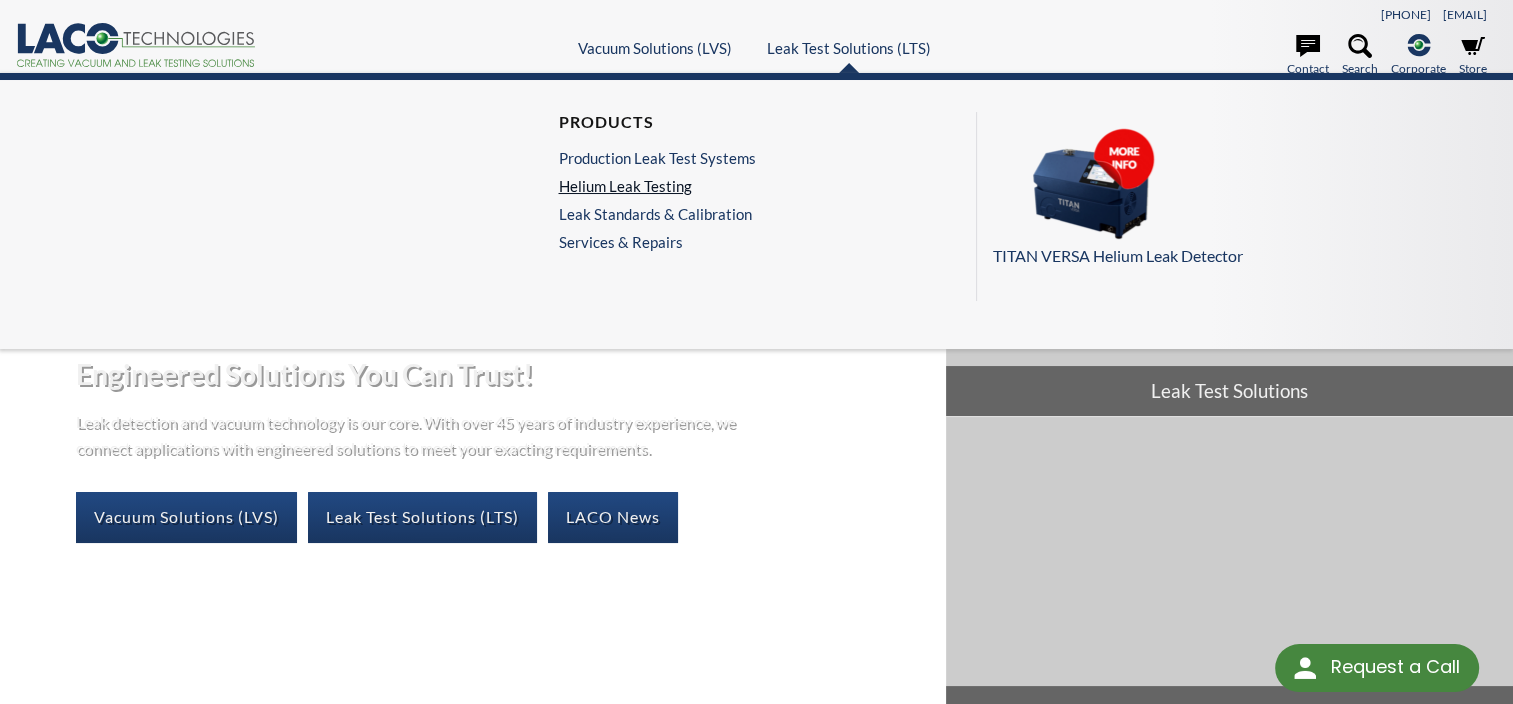 click on "Helium Leak Testing" at bounding box center (656, 186) 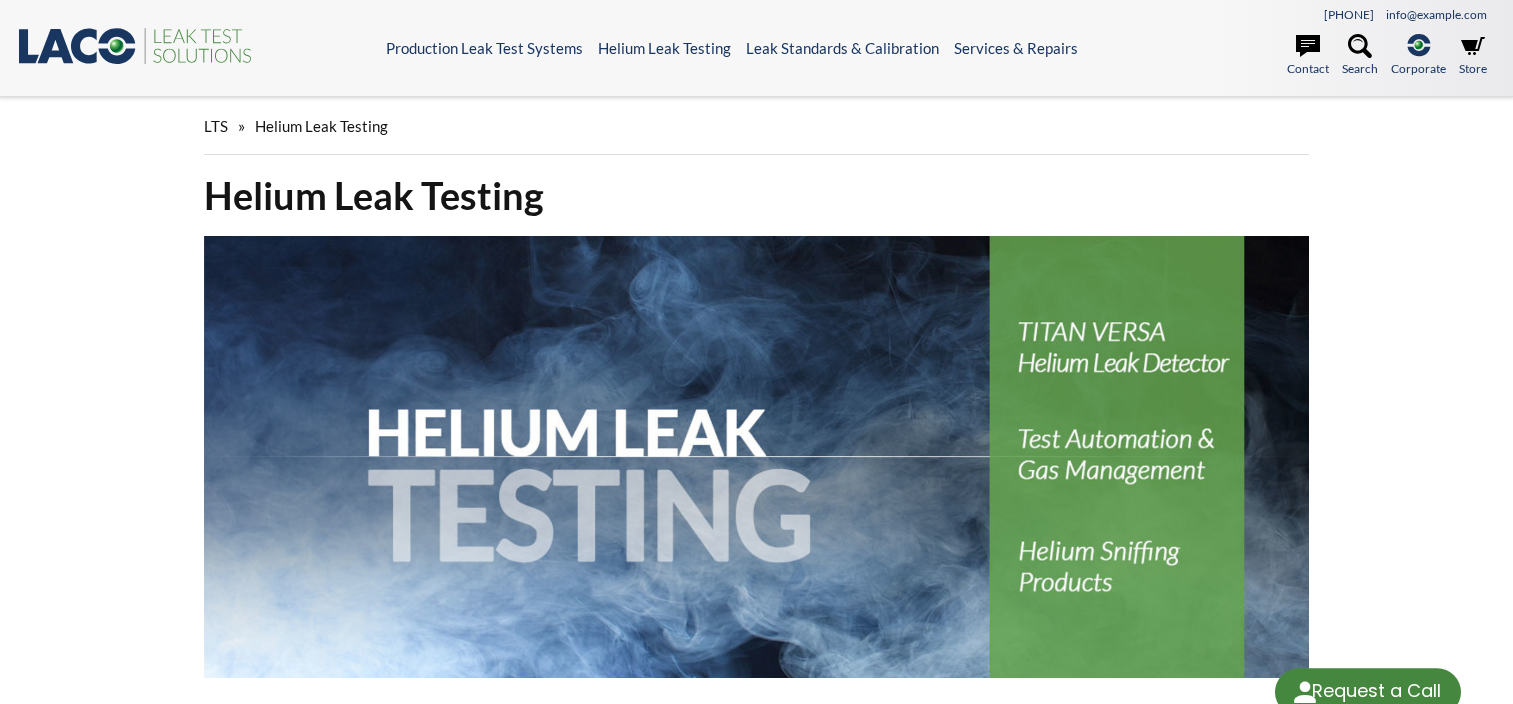scroll, scrollTop: 0, scrollLeft: 0, axis: both 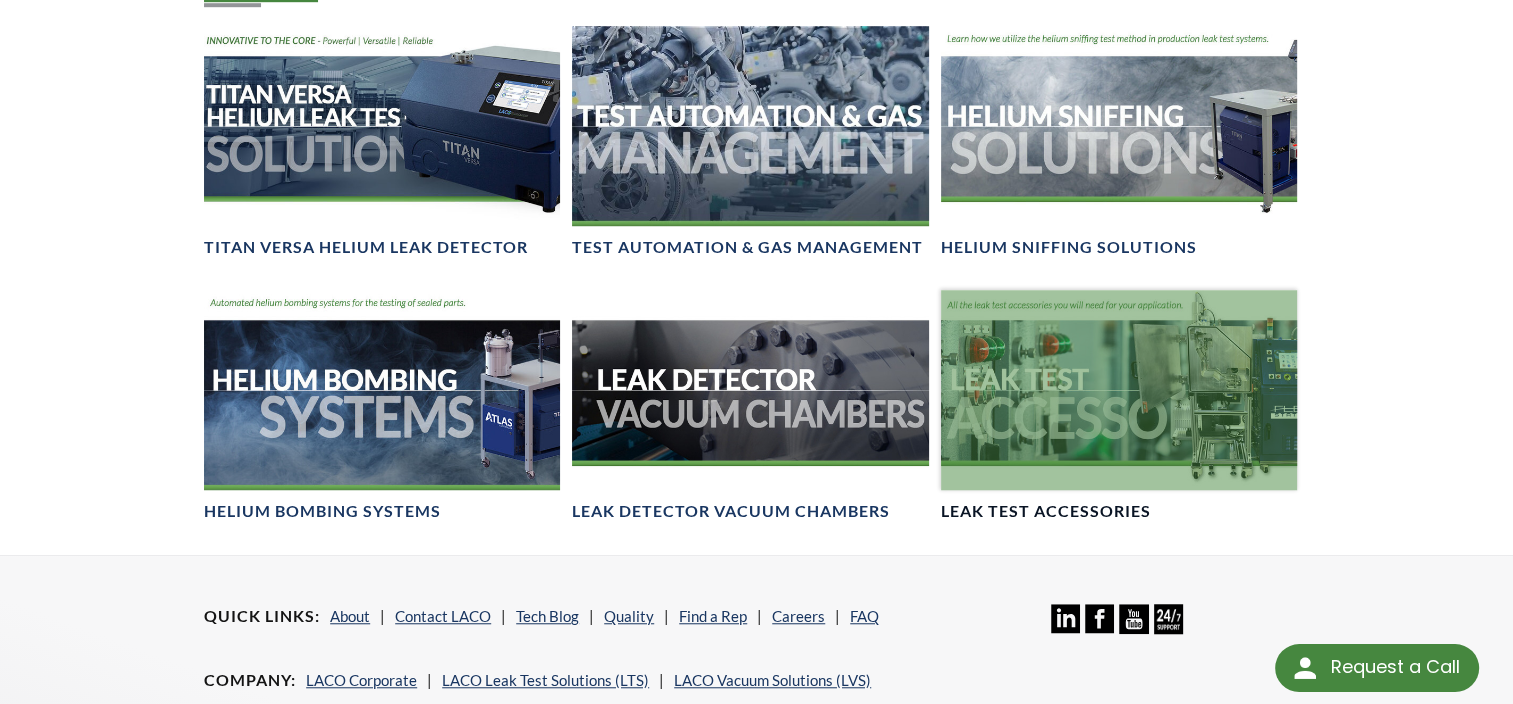 click at bounding box center (1119, 390) 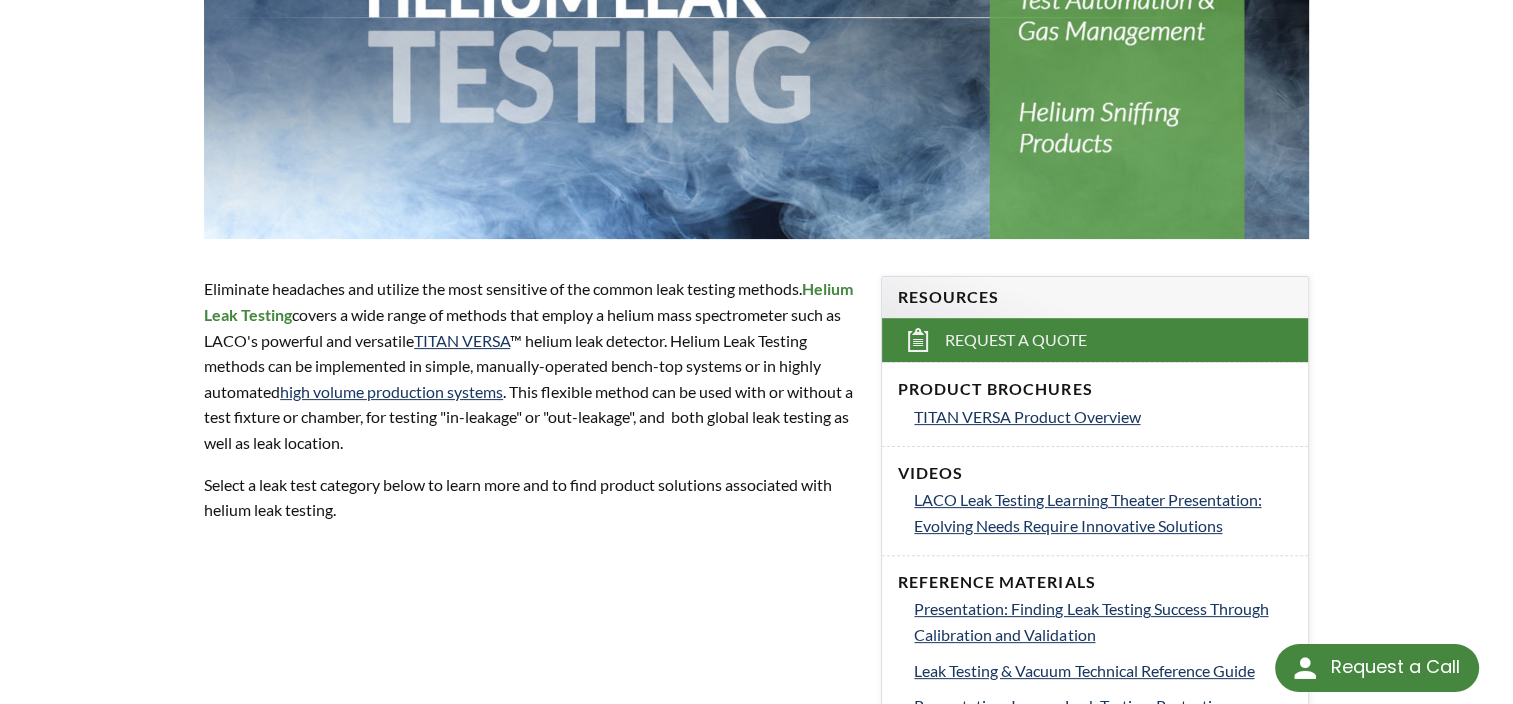 scroll, scrollTop: 399, scrollLeft: 0, axis: vertical 